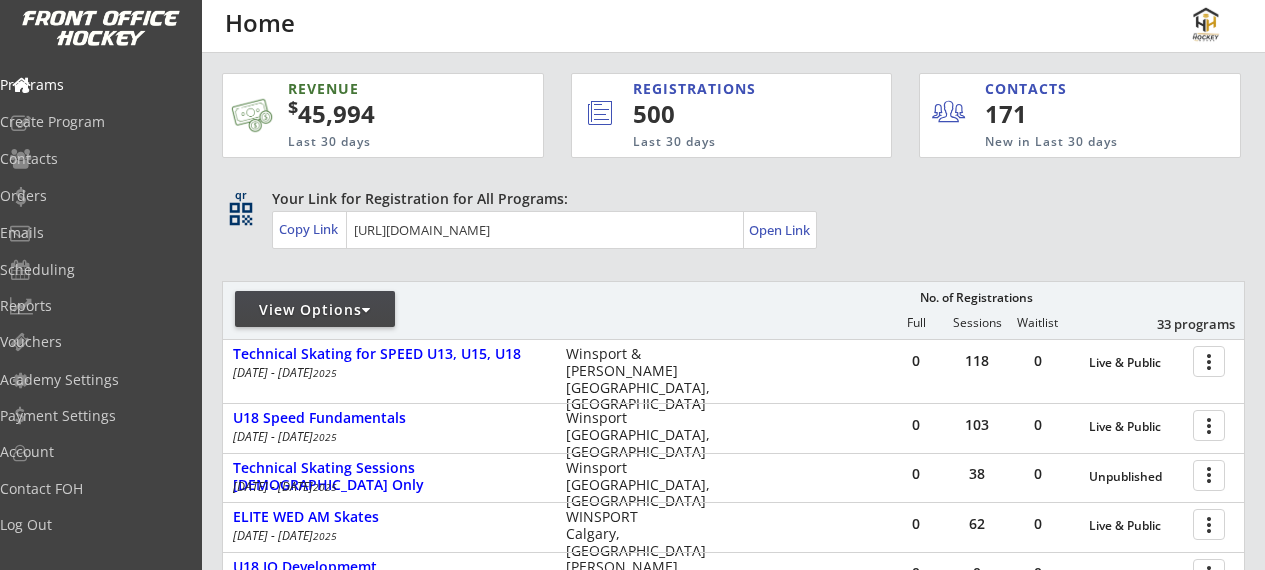 scroll, scrollTop: 62, scrollLeft: 0, axis: vertical 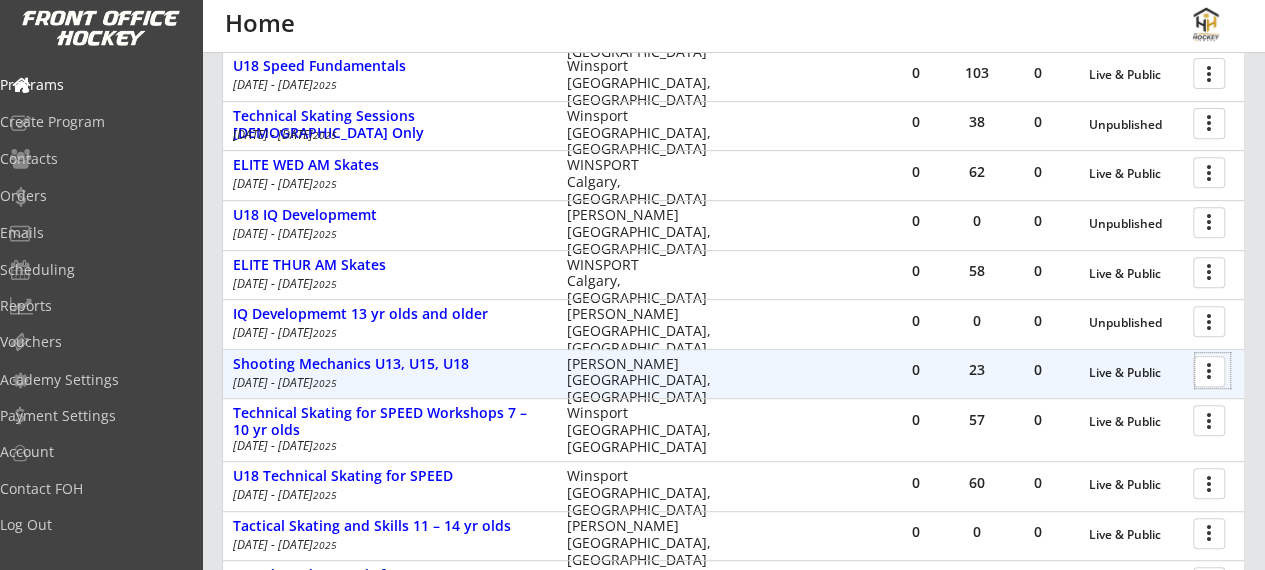 click at bounding box center [1212, 370] 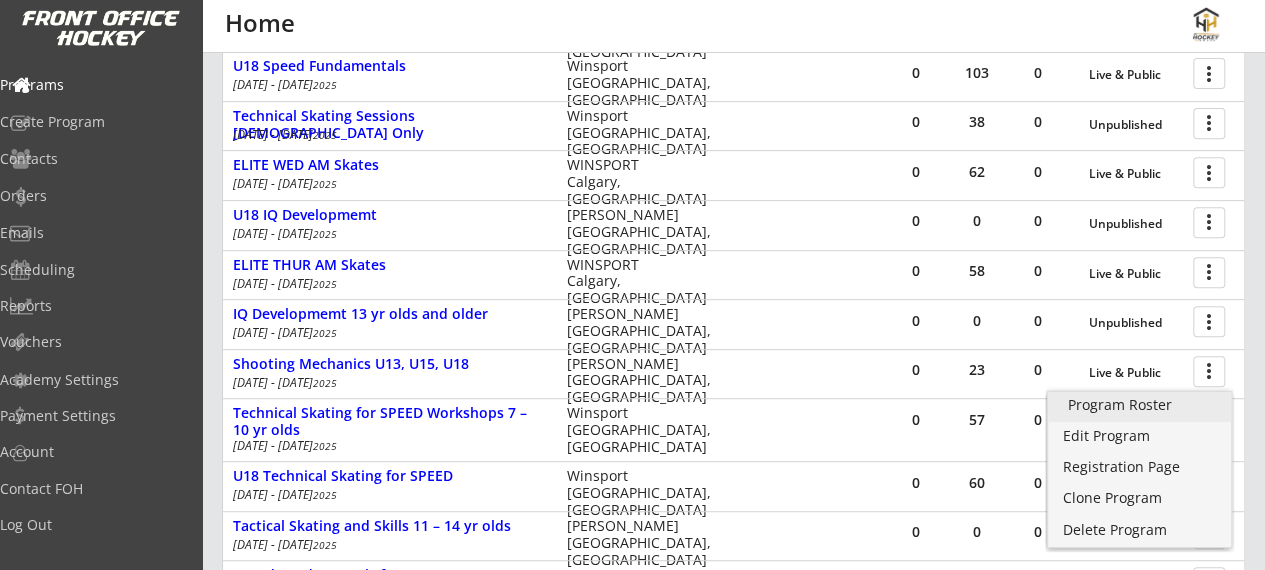 click on "Program Roster" at bounding box center (1140, 407) 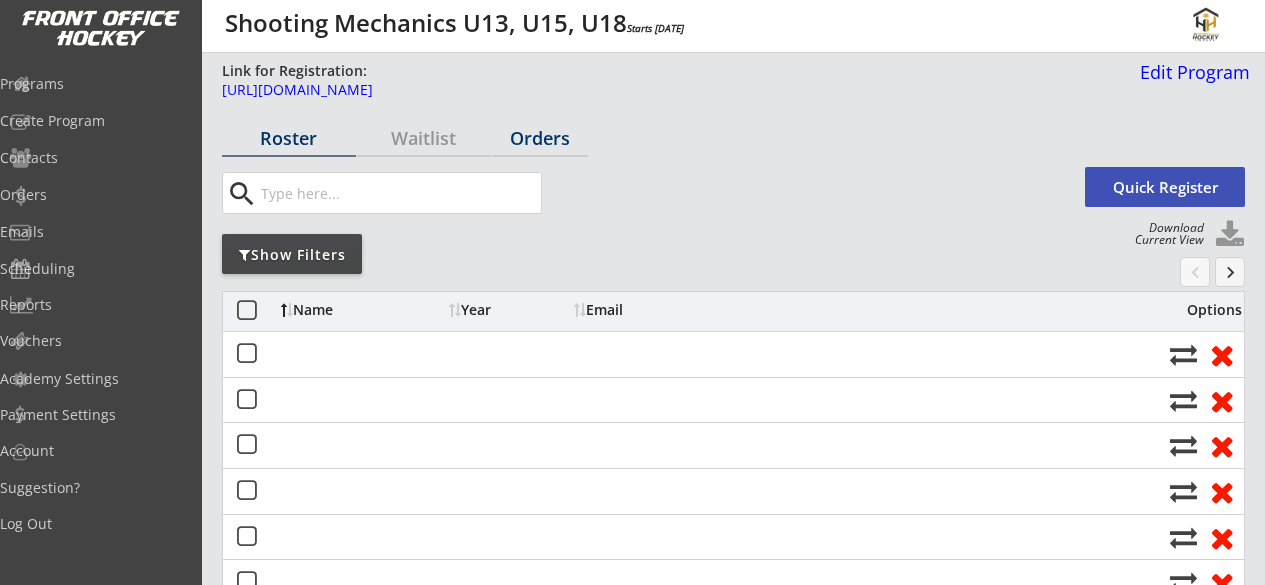 scroll, scrollTop: 0, scrollLeft: 0, axis: both 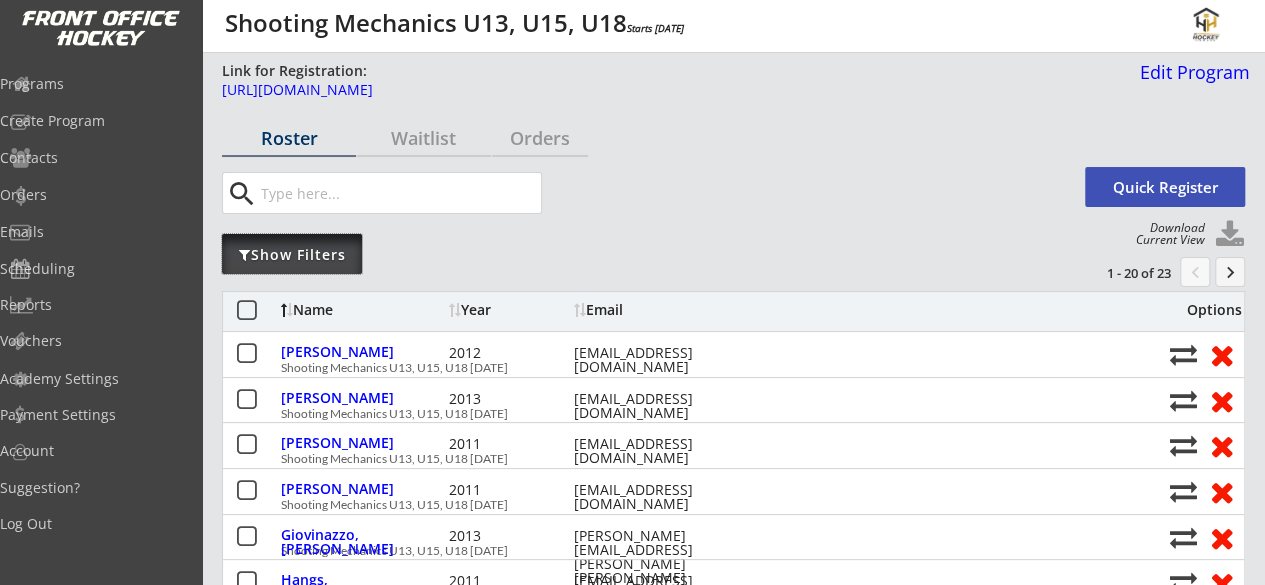 click on "Show Filters" at bounding box center [292, 255] 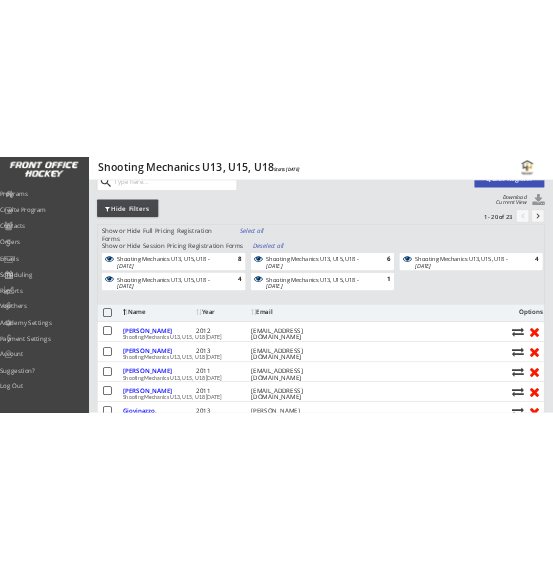 scroll, scrollTop: 138, scrollLeft: 0, axis: vertical 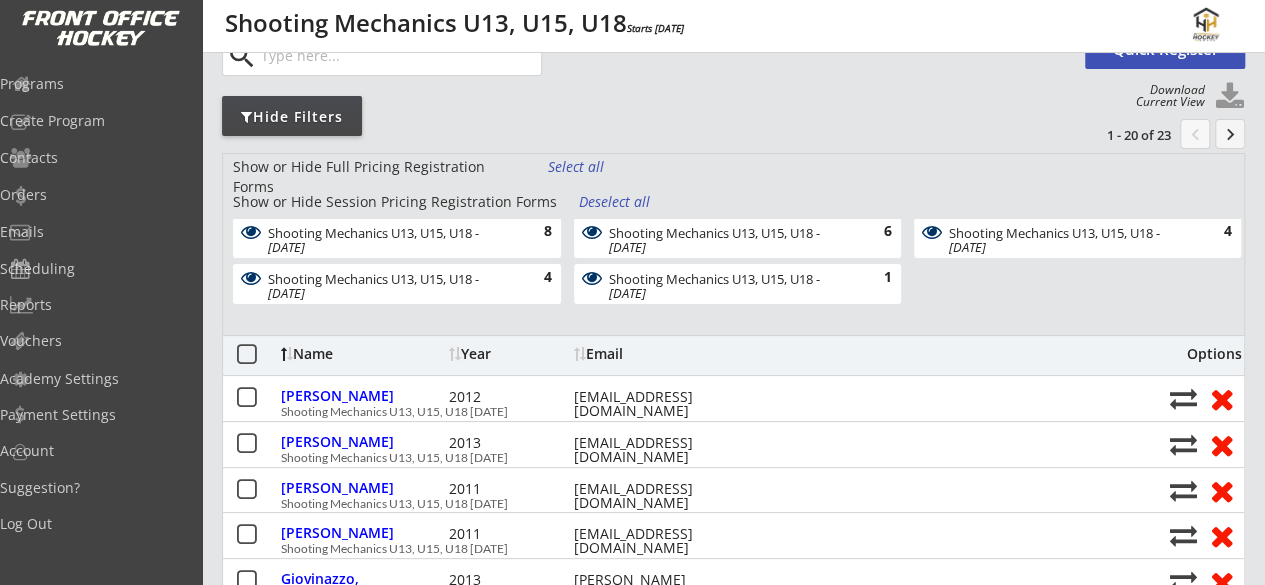 click on "Show or Hide Full Pricing Registration Forms Select all Show or Hide Session Pricing Registration Forms Deselect all Shooting Mechanics U13, U15, U18 -  Jul 3, 2025 8 Shooting Mechanics U13, U15, U18 -  Jul 16, 2025 6 Shooting Mechanics U13, U15, U18 -  Jul 21, 2025 4 Shooting Mechanics U13, U15, U18 -  Jul 28, 2025 4 Shooting Mechanics U13, U15, U18 -  Jul 30, 2025 1" at bounding box center (733, 244) 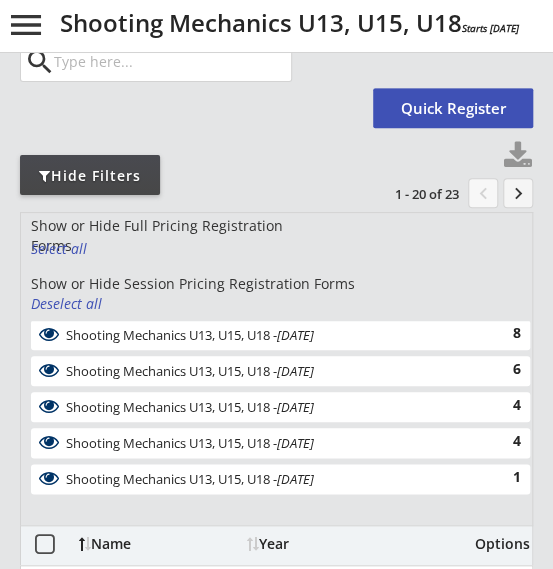 scroll, scrollTop: 42, scrollLeft: 0, axis: vertical 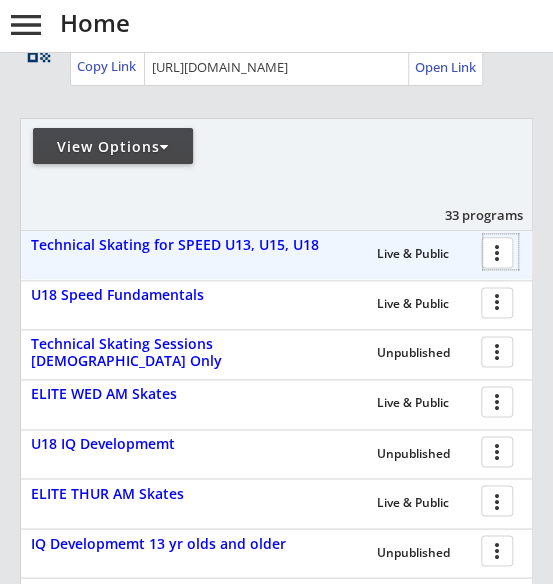 click at bounding box center (500, 251) 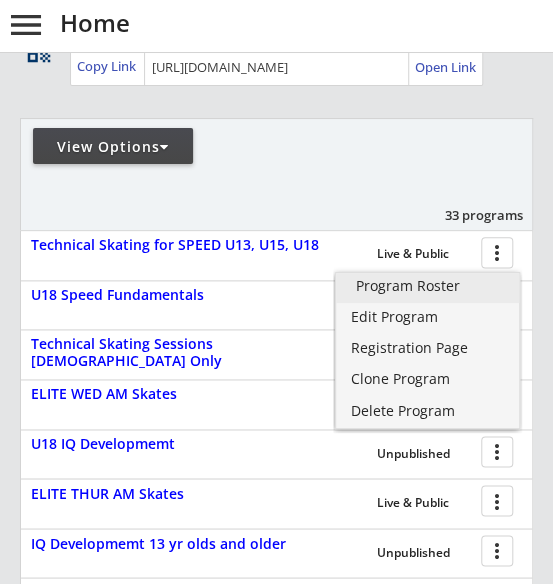 click on "Program Roster" at bounding box center (428, 286) 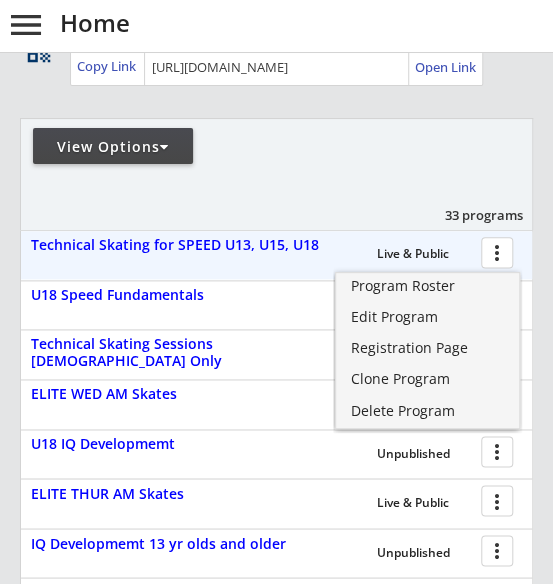 drag, startPoint x: 290, startPoint y: 133, endPoint x: 332, endPoint y: 133, distance: 42 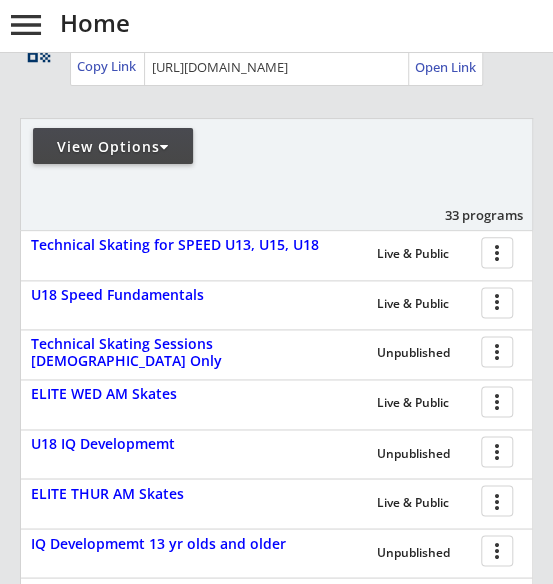 click on "View Options   33 programs" at bounding box center [276, 174] 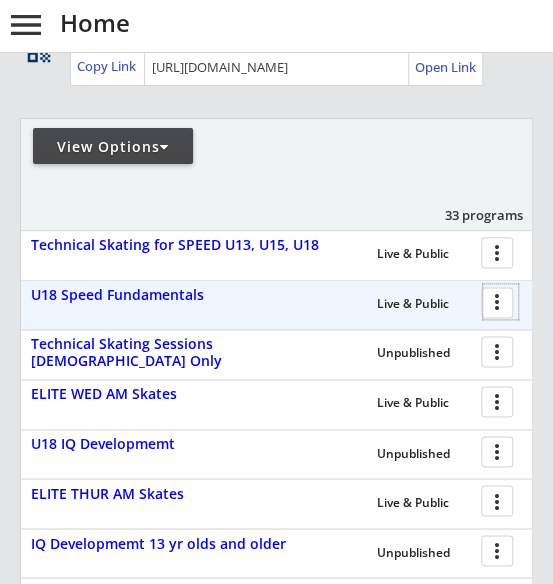 click at bounding box center (500, 301) 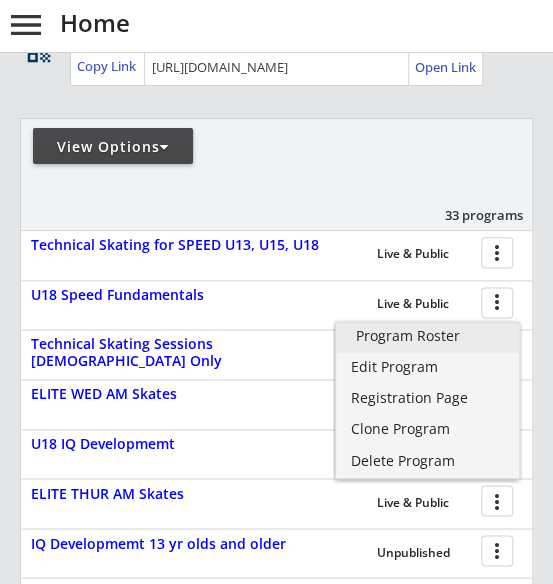 click on "Program Roster" at bounding box center [428, 336] 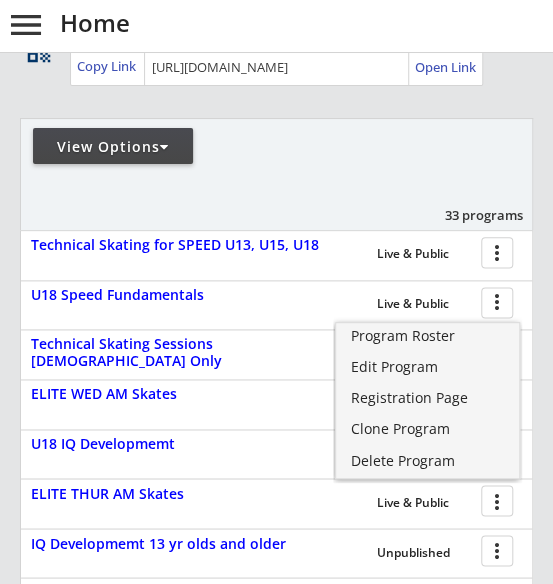 click on "33 programs" at bounding box center (354, 204) 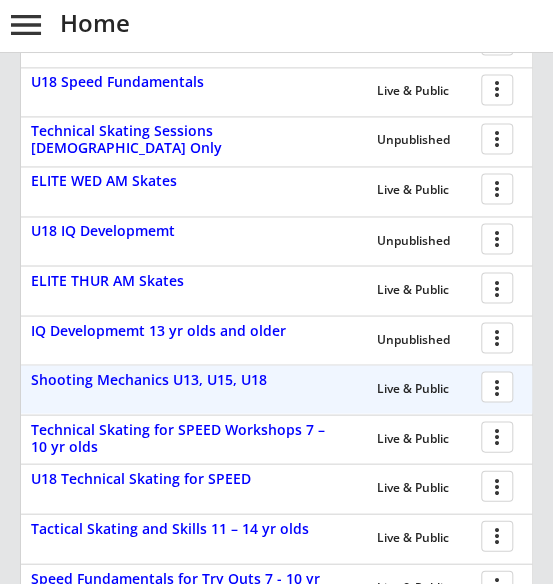 scroll, scrollTop: 642, scrollLeft: 0, axis: vertical 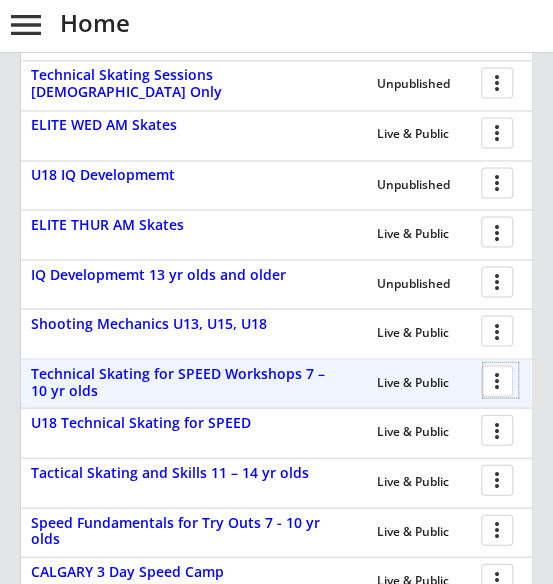 click at bounding box center (500, 379) 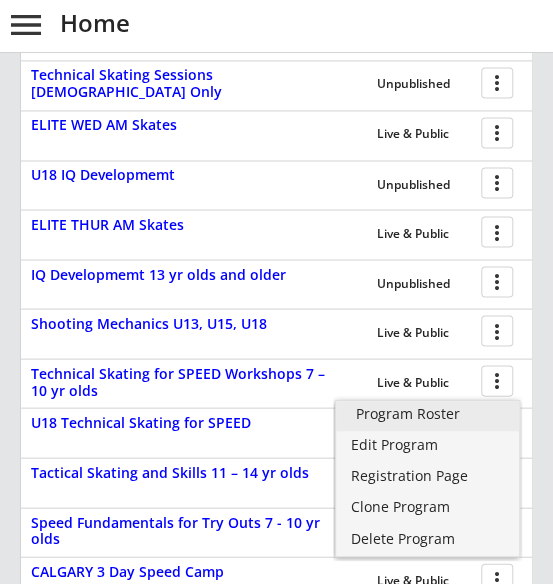 click on "Program Roster" at bounding box center (428, 414) 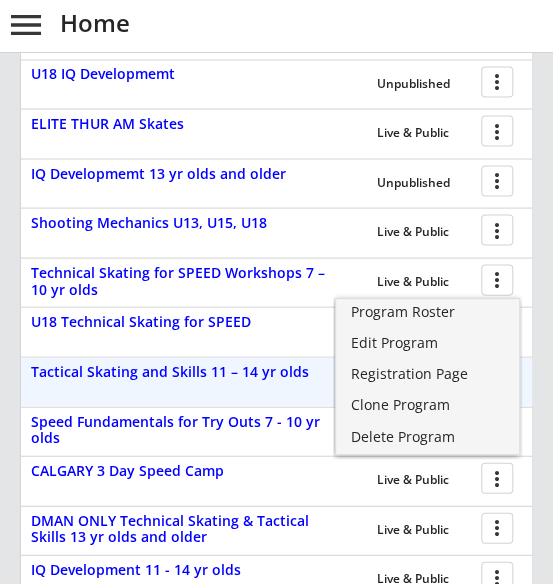 scroll, scrollTop: 744, scrollLeft: 0, axis: vertical 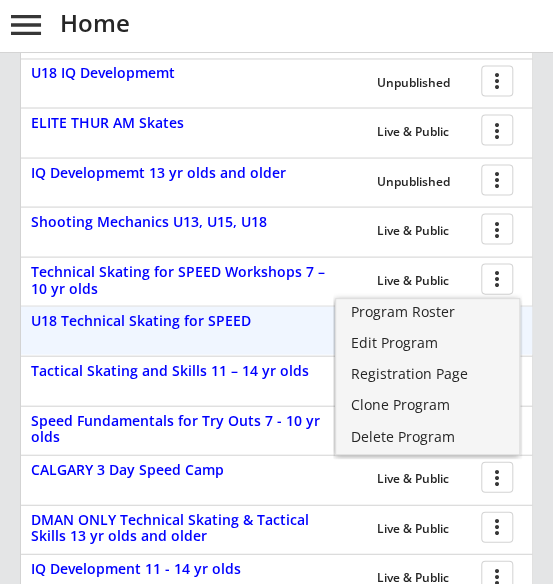 click on "Live & Public more_vert" at bounding box center [353, 330] 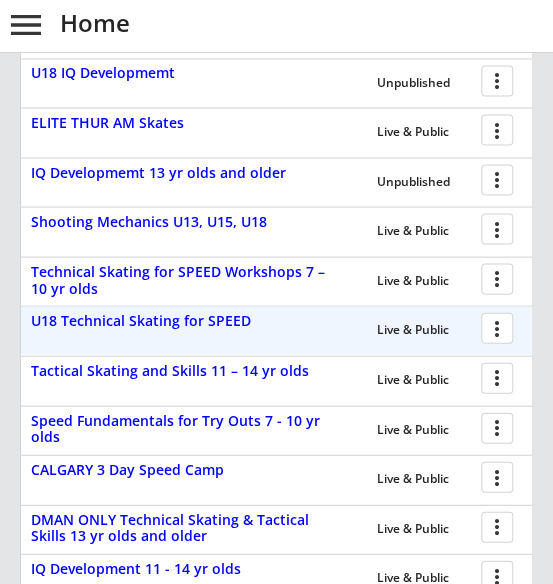 click at bounding box center (500, 326) 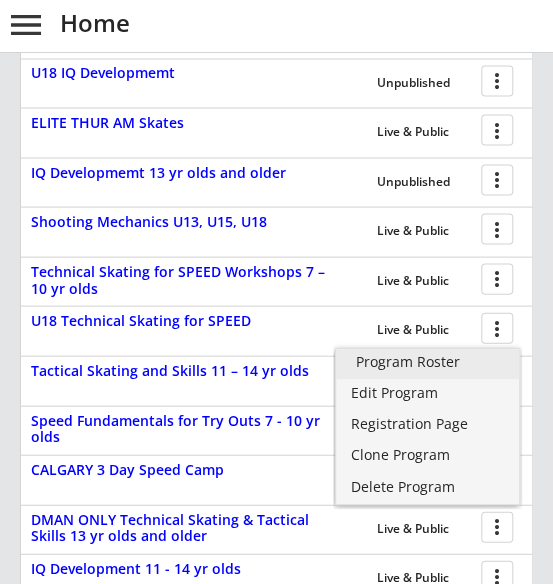 click on "Program Roster" at bounding box center [428, 362] 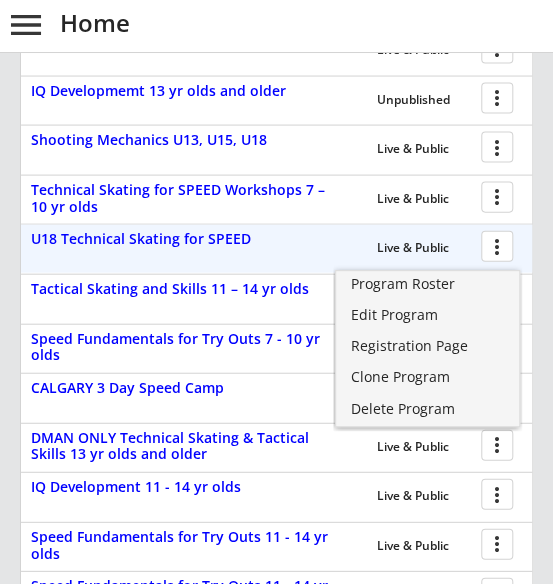 scroll, scrollTop: 827, scrollLeft: 0, axis: vertical 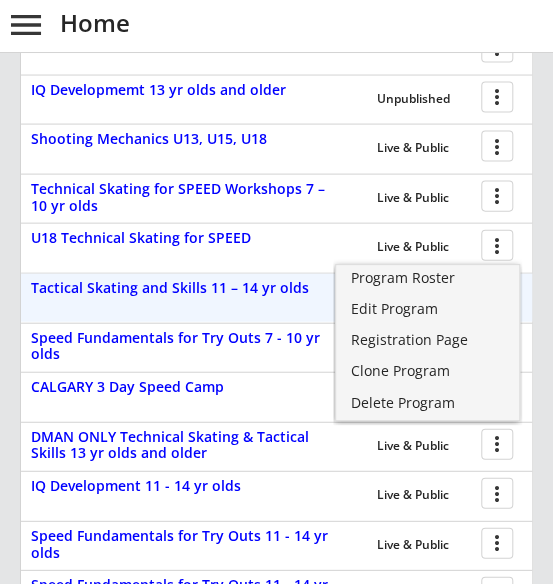 click on "Live & Public more_vert" at bounding box center [353, 297] 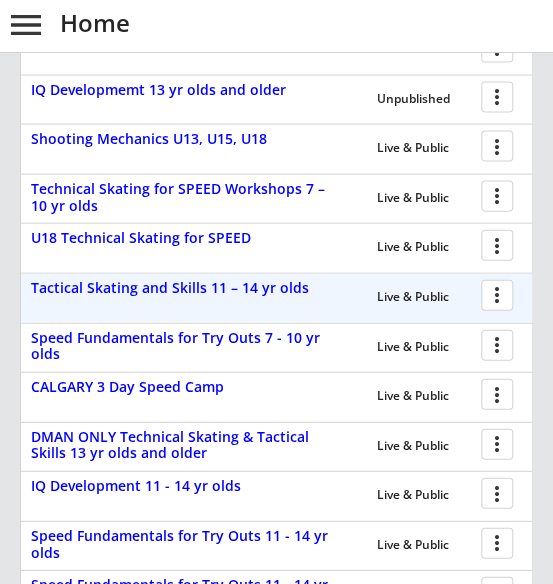 click at bounding box center [500, 293] 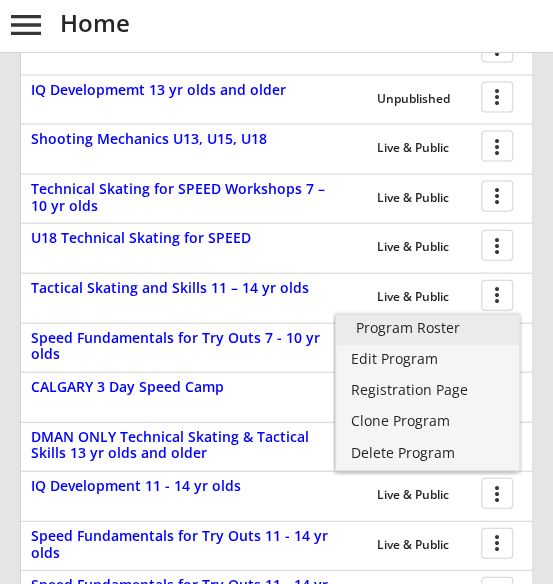 click on "Program Roster" at bounding box center (428, 328) 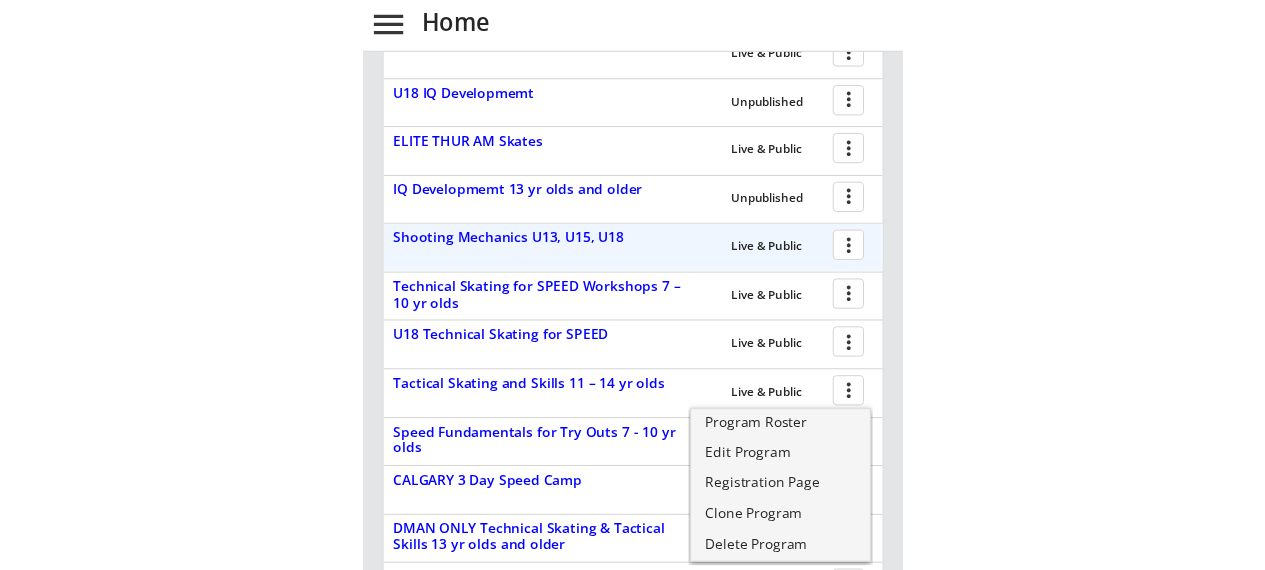 scroll, scrollTop: 721, scrollLeft: 0, axis: vertical 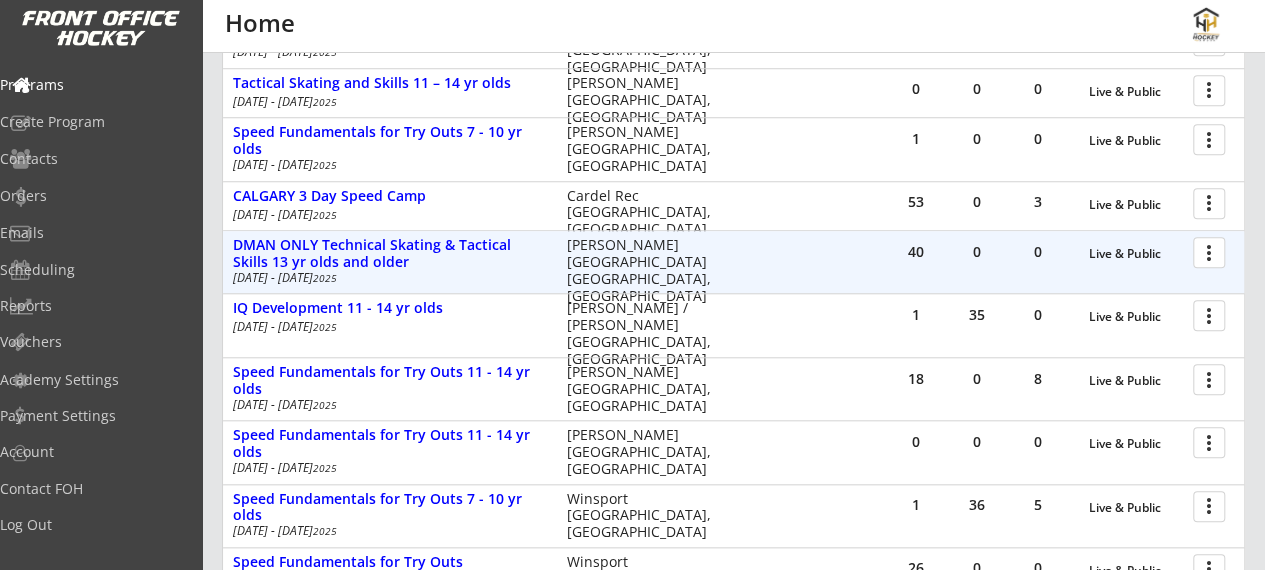 click at bounding box center [1212, 251] 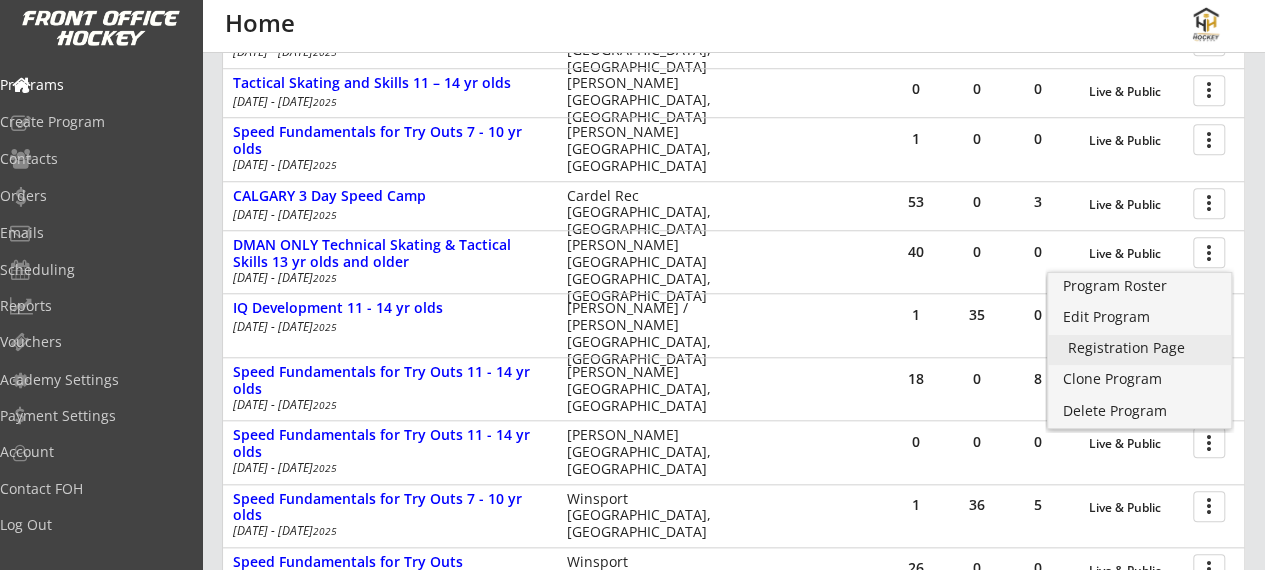 click on "Registration Page" at bounding box center (1140, 350) 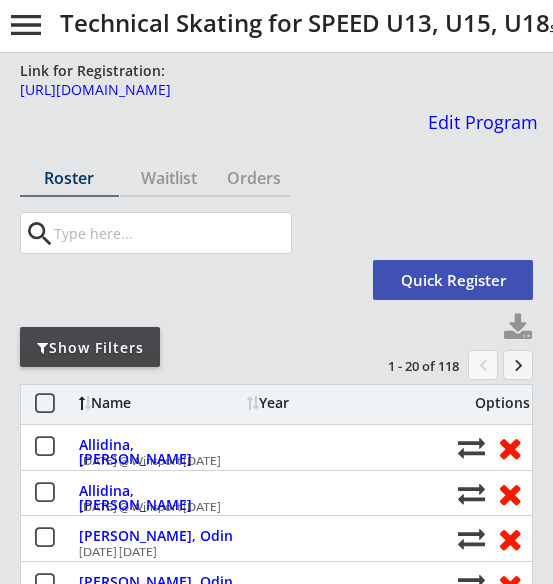 scroll, scrollTop: 0, scrollLeft: 0, axis: both 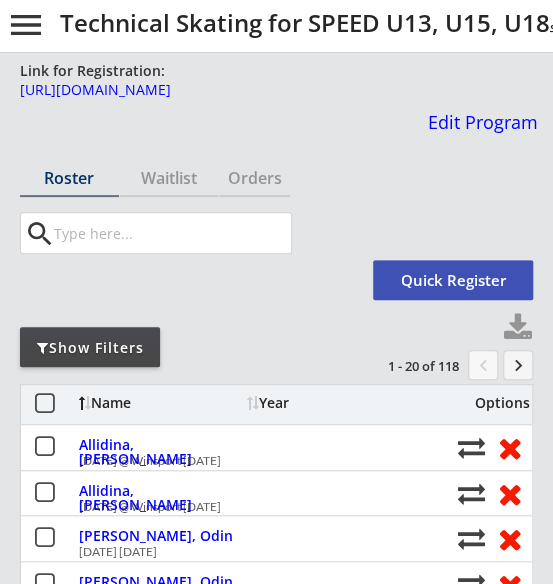 click on "Roster Waitlist Orders search Quick Register   Show Filters 1 - 20 of 118 chevron_left keyboard_arrow_right  Name  Year Options     Allidina, [PERSON_NAME] [DATE] @ Winsport [DATE] Allidina, [PERSON_NAME] [DATE] @ Winsport [DATE] [PERSON_NAME], Odin [DATE] [DATE] [PERSON_NAME], Odin [DATE] [DATE] [PERSON_NAME], Odin [DATE] [DATE] [PERSON_NAME], Odin [DATE] [DATE] [GEOGRAPHIC_DATA][PERSON_NAME][GEOGRAPHIC_DATA] [DATE] @ Winsport [DATE] [PERSON_NAME] [DATE] @ Winsport [DATE] [PERSON_NAME] [DATE] @ [PERSON_NAME][GEOGRAPHIC_DATA] [DATE] [PERSON_NAME] [DATE] @ Winsport [DATE] [PERSON_NAME] [DATE] @ Winsport [DATE] [PERSON_NAME] [DATE] @ Winsport [DATE] [PERSON_NAME] [DATE] @ Winsport [DATE] [PERSON_NAME] [DATE] [DATE] [PERSON_NAME] [DATE] @ Winsport [DATE] [PERSON_NAME] [DATE] @ Winsport [DATE] [PERSON_NAME] [DATE] @ [PERSON_NAME][GEOGRAPHIC_DATA] [DATE] [PERSON_NAME] [DATE] @ [PERSON_NAME][GEOGRAPHIC_DATA] [DATE] Giovinazzo, [GEOGRAPHIC_DATA][PERSON_NAME][DATE] [DATE] Giovinazzo, [PERSON_NAME] [DATE] [DATE]" at bounding box center [276, 4206] 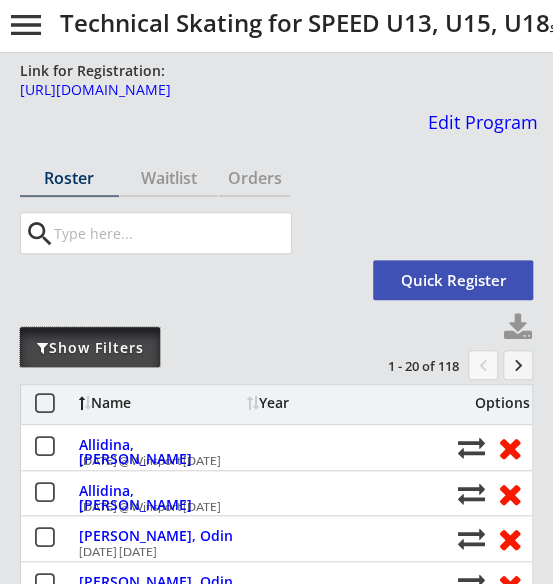 click on "Show Filters" at bounding box center (90, 348) 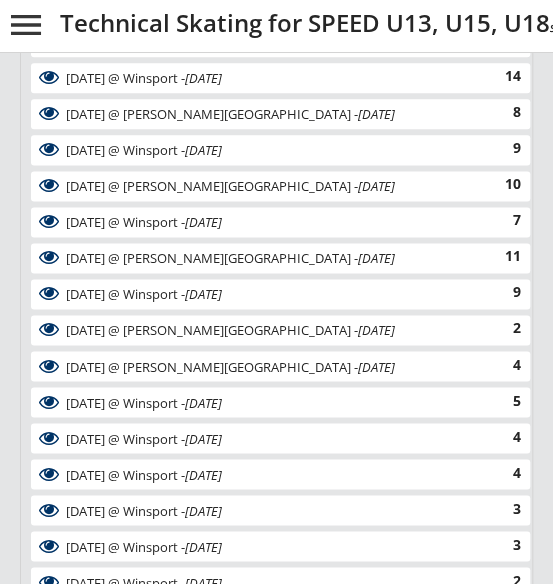 scroll, scrollTop: 463, scrollLeft: 0, axis: vertical 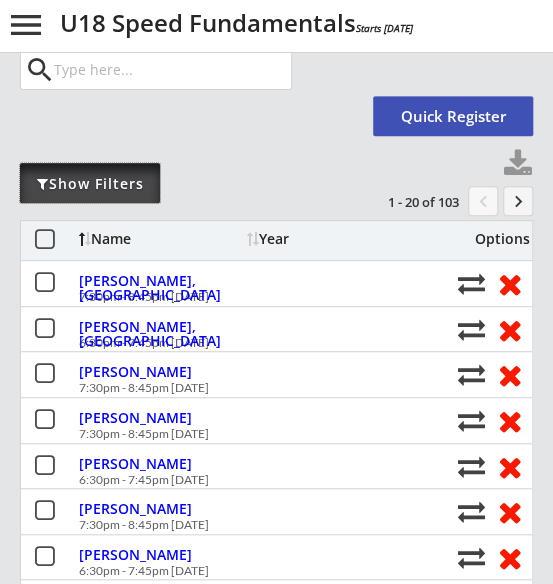 click on "Show Filters" at bounding box center (90, 184) 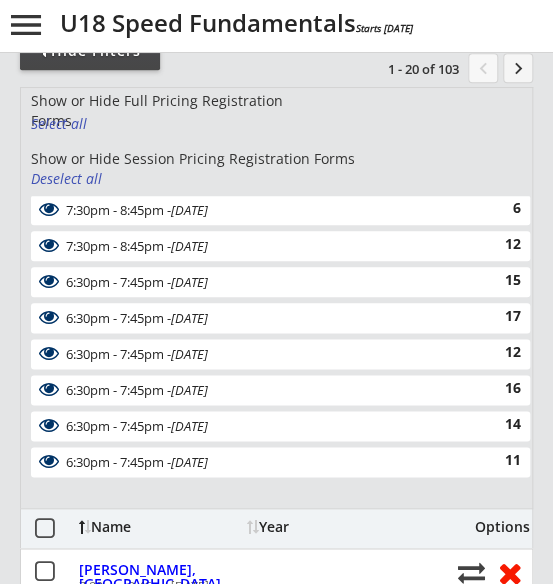 scroll, scrollTop: 302, scrollLeft: 0, axis: vertical 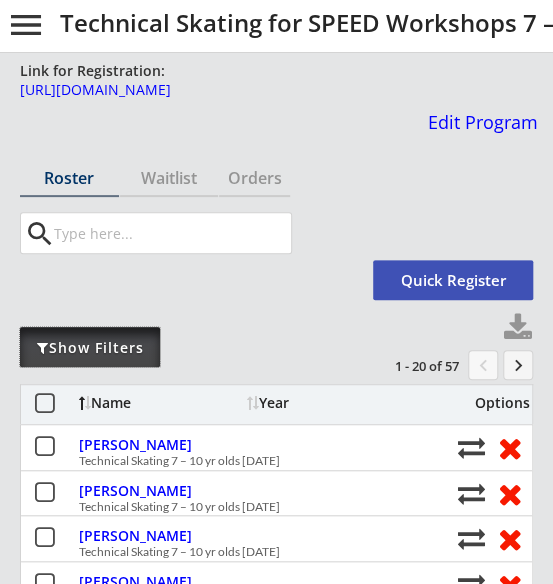 click on "Show Filters" at bounding box center (90, 348) 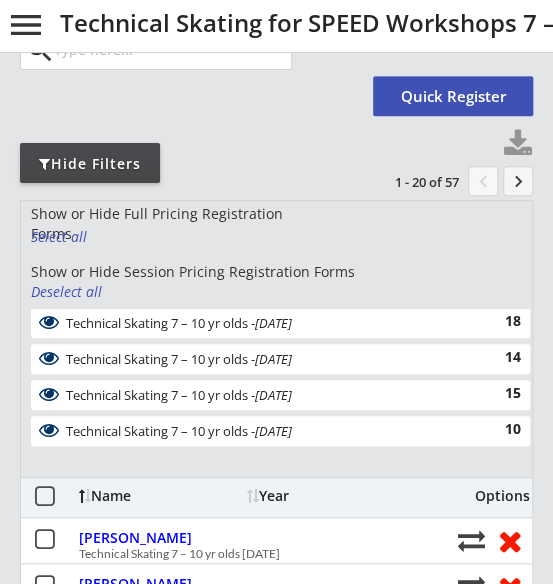 scroll, scrollTop: 187, scrollLeft: 0, axis: vertical 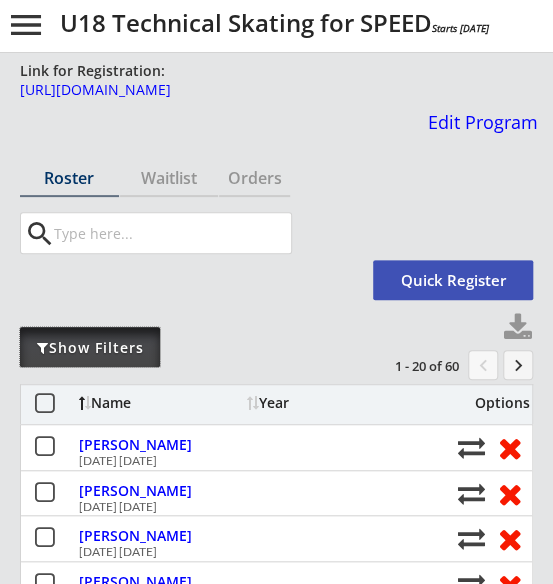 click on "Show Filters" at bounding box center [90, 347] 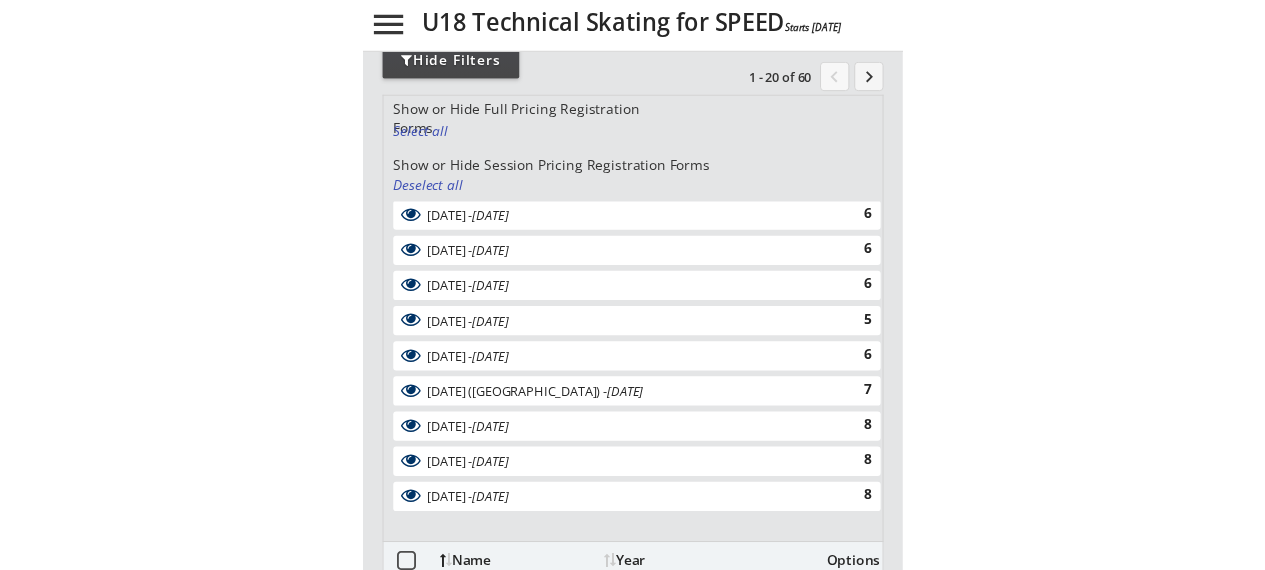 scroll, scrollTop: 294, scrollLeft: 0, axis: vertical 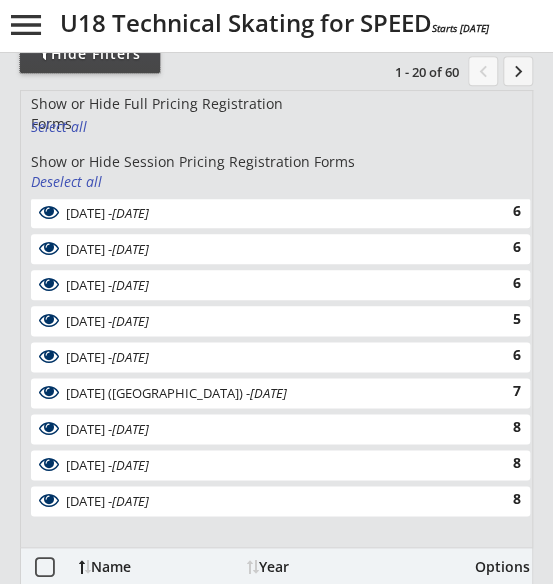 select on ""All Levels"" 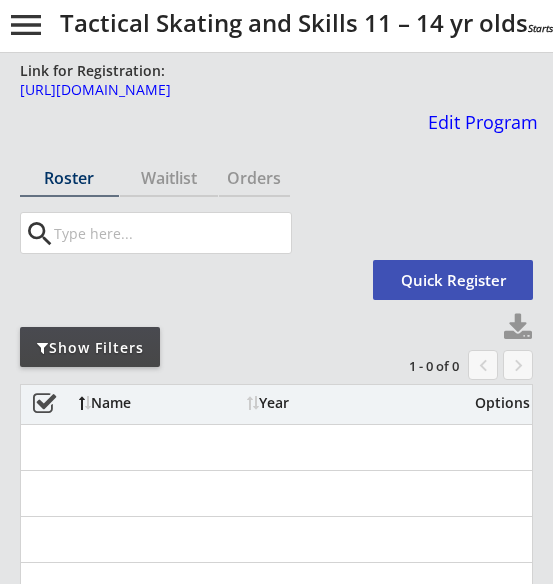 select on ""All Levels"" 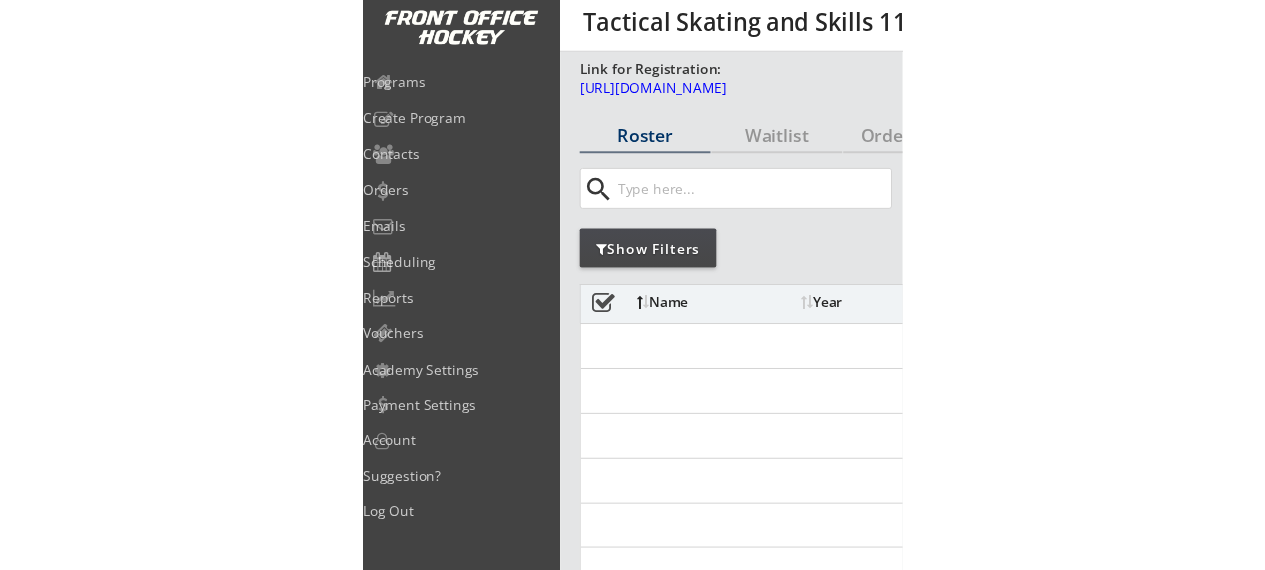 scroll, scrollTop: 0, scrollLeft: 0, axis: both 